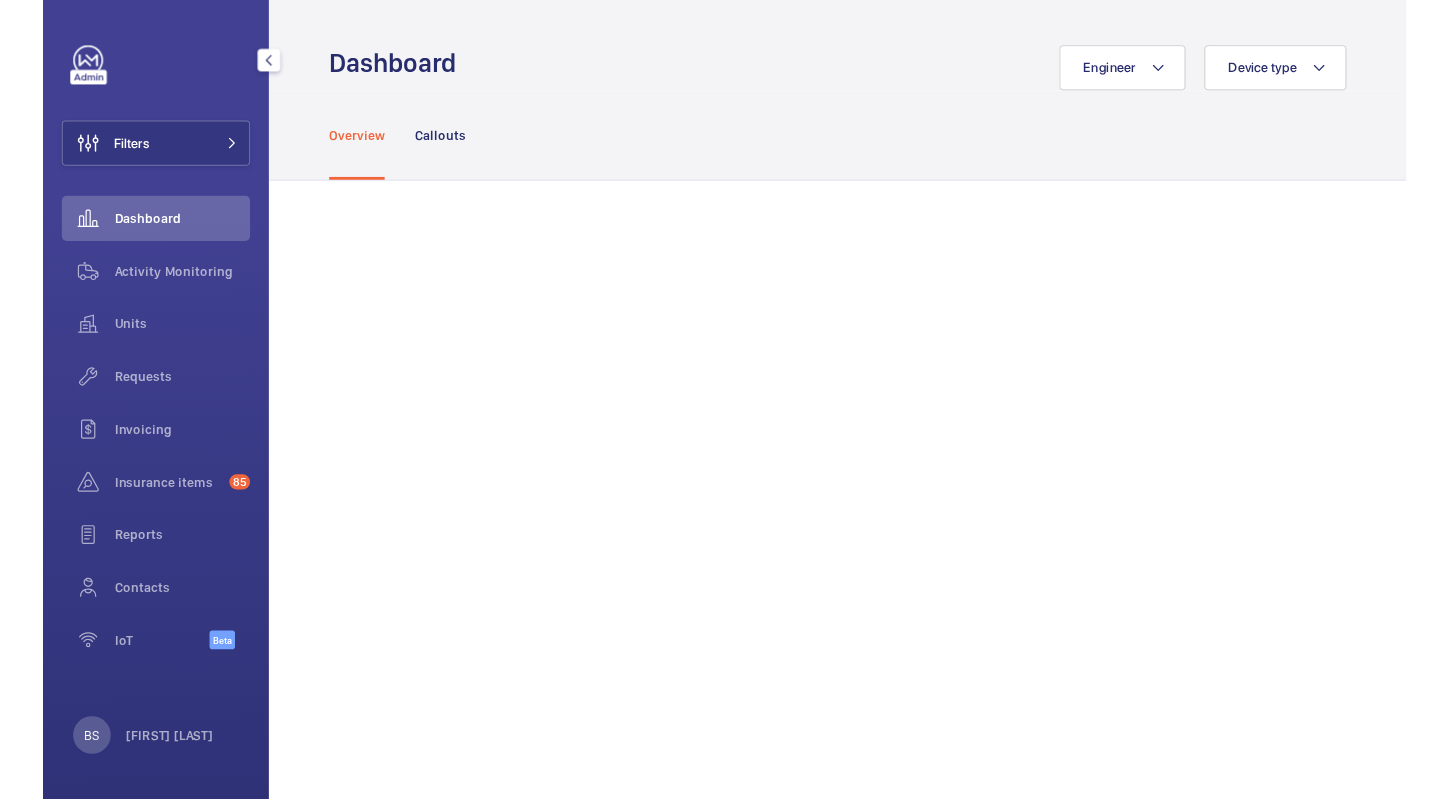 scroll, scrollTop: 0, scrollLeft: 0, axis: both 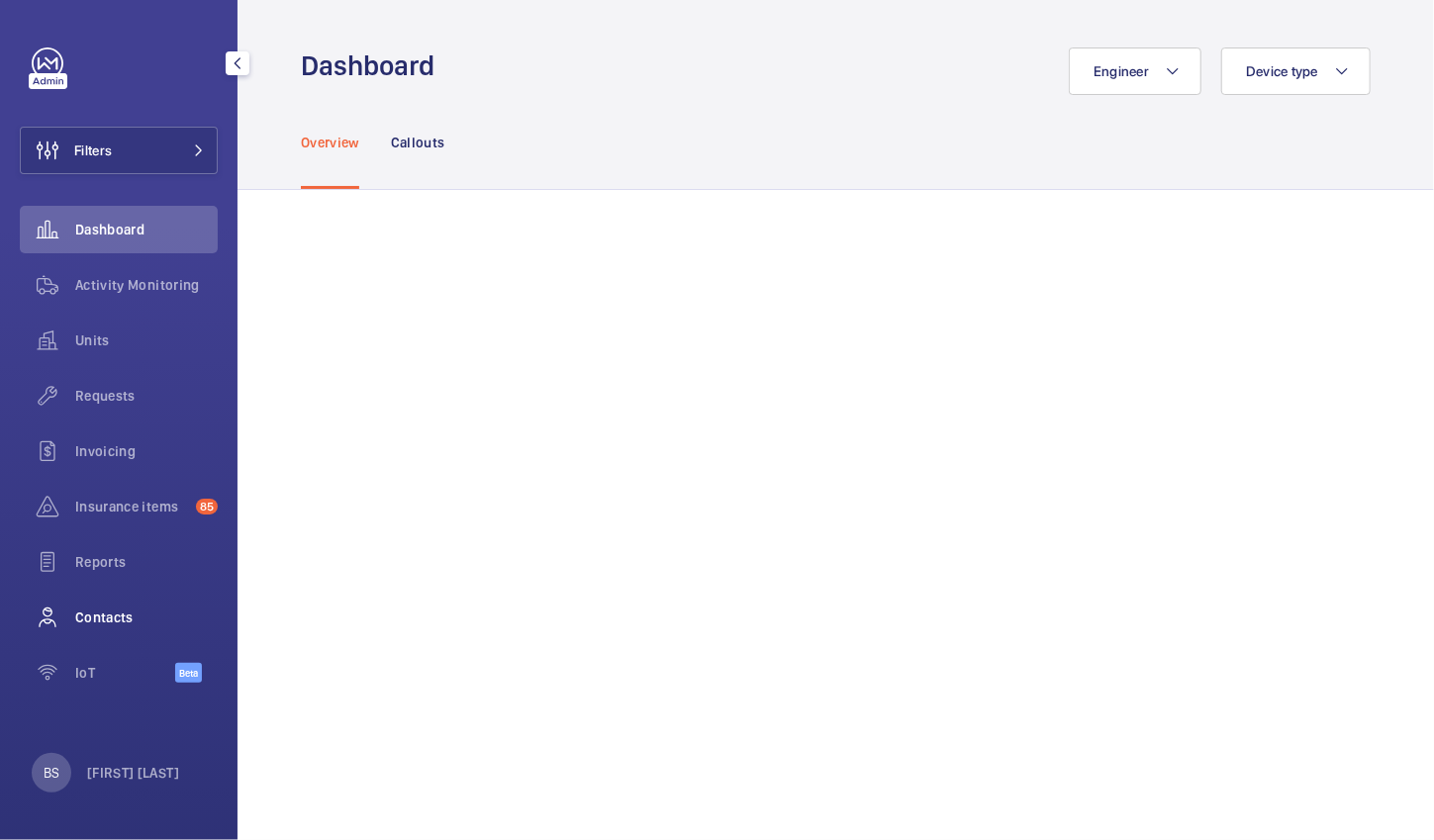 click on "Contacts" 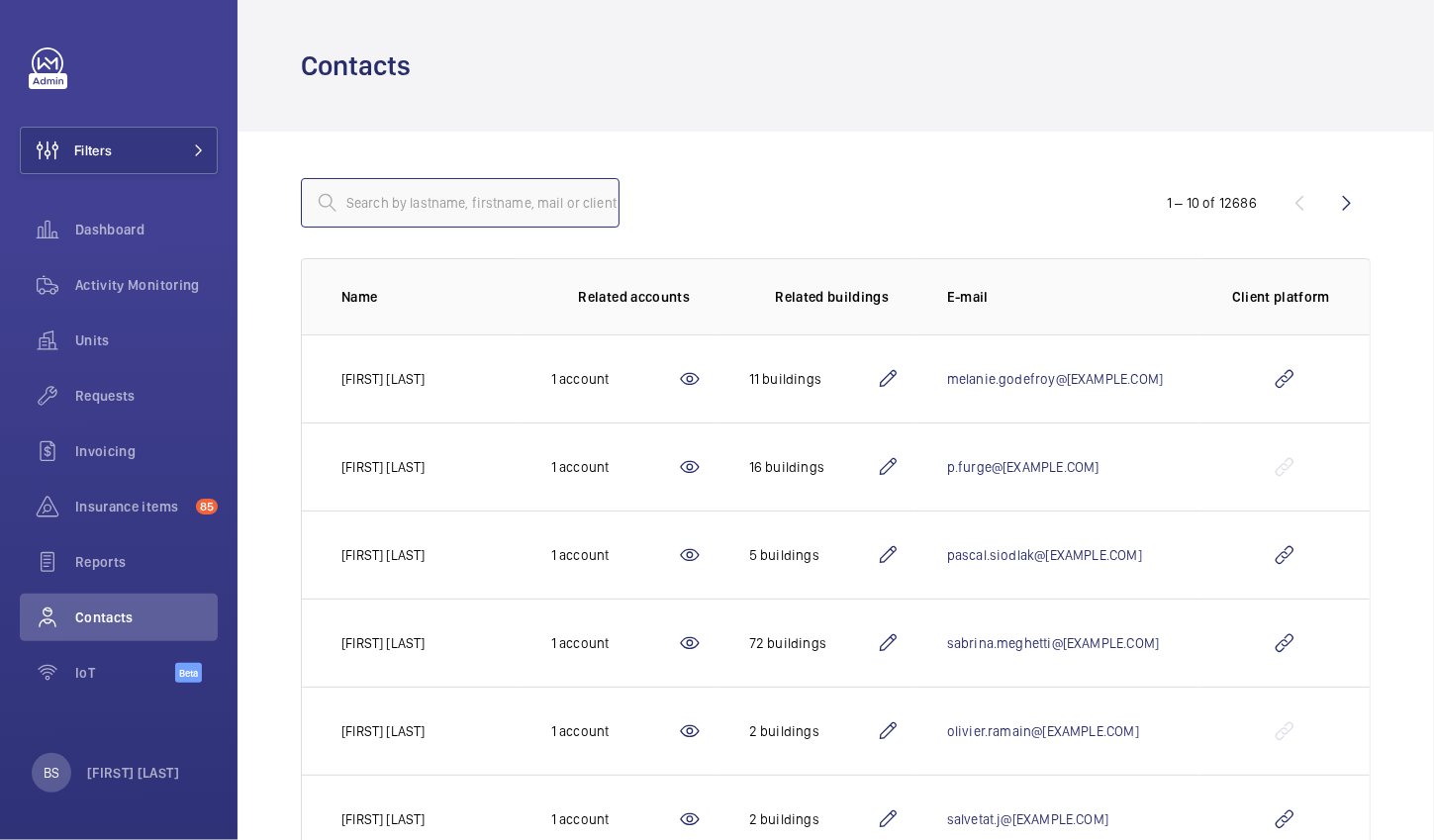 click 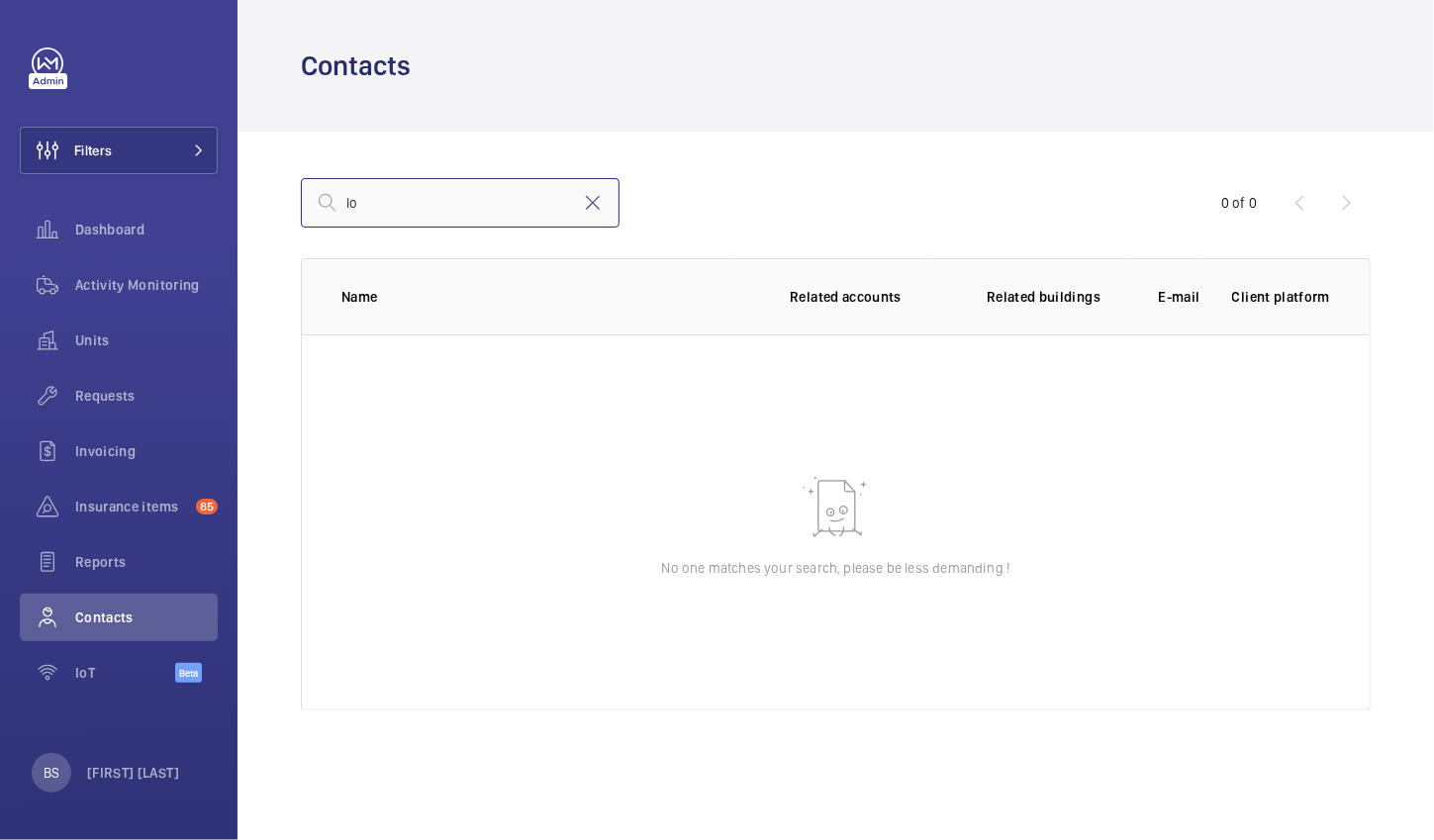 type on "l" 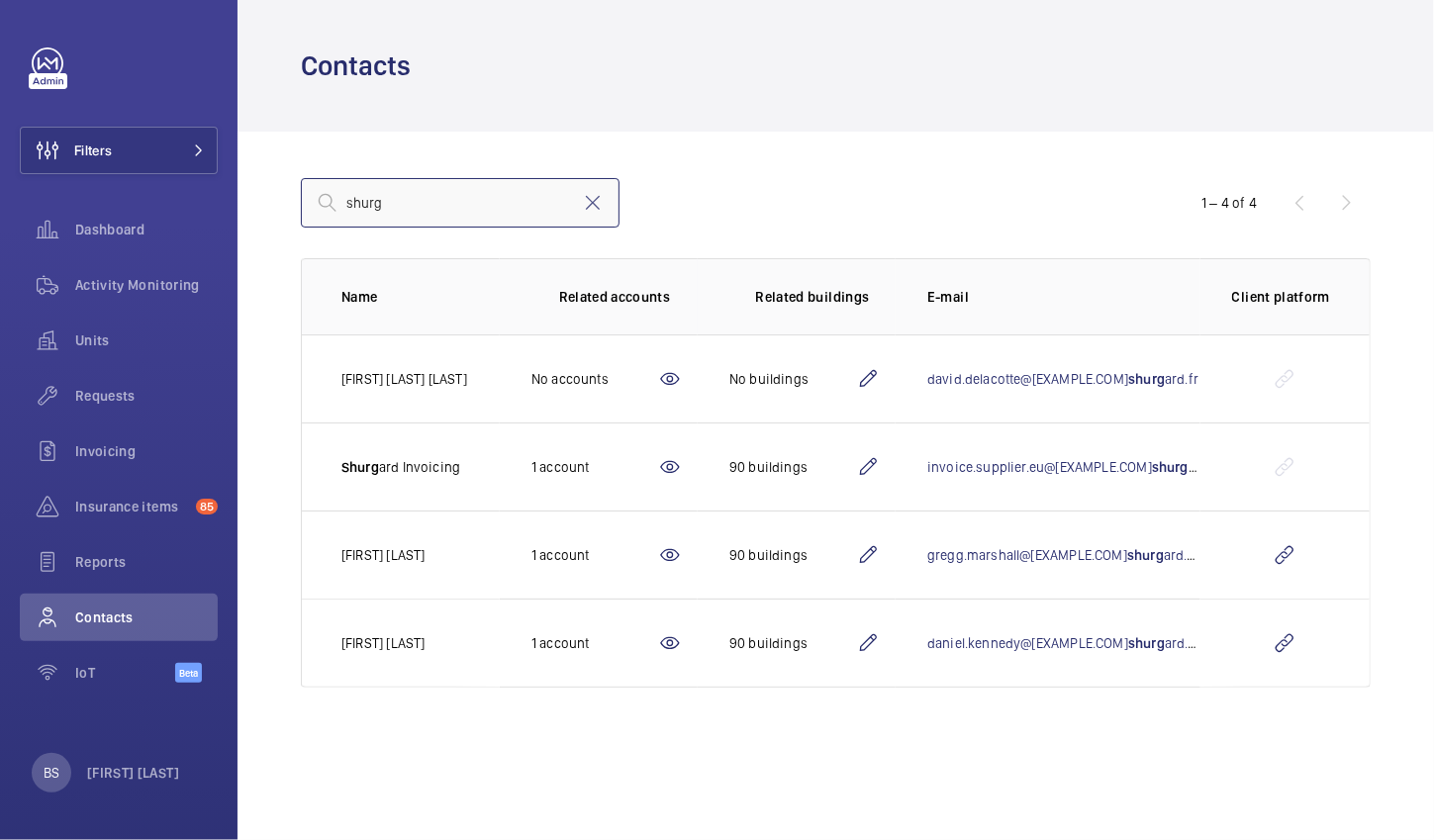 type on "shurg" 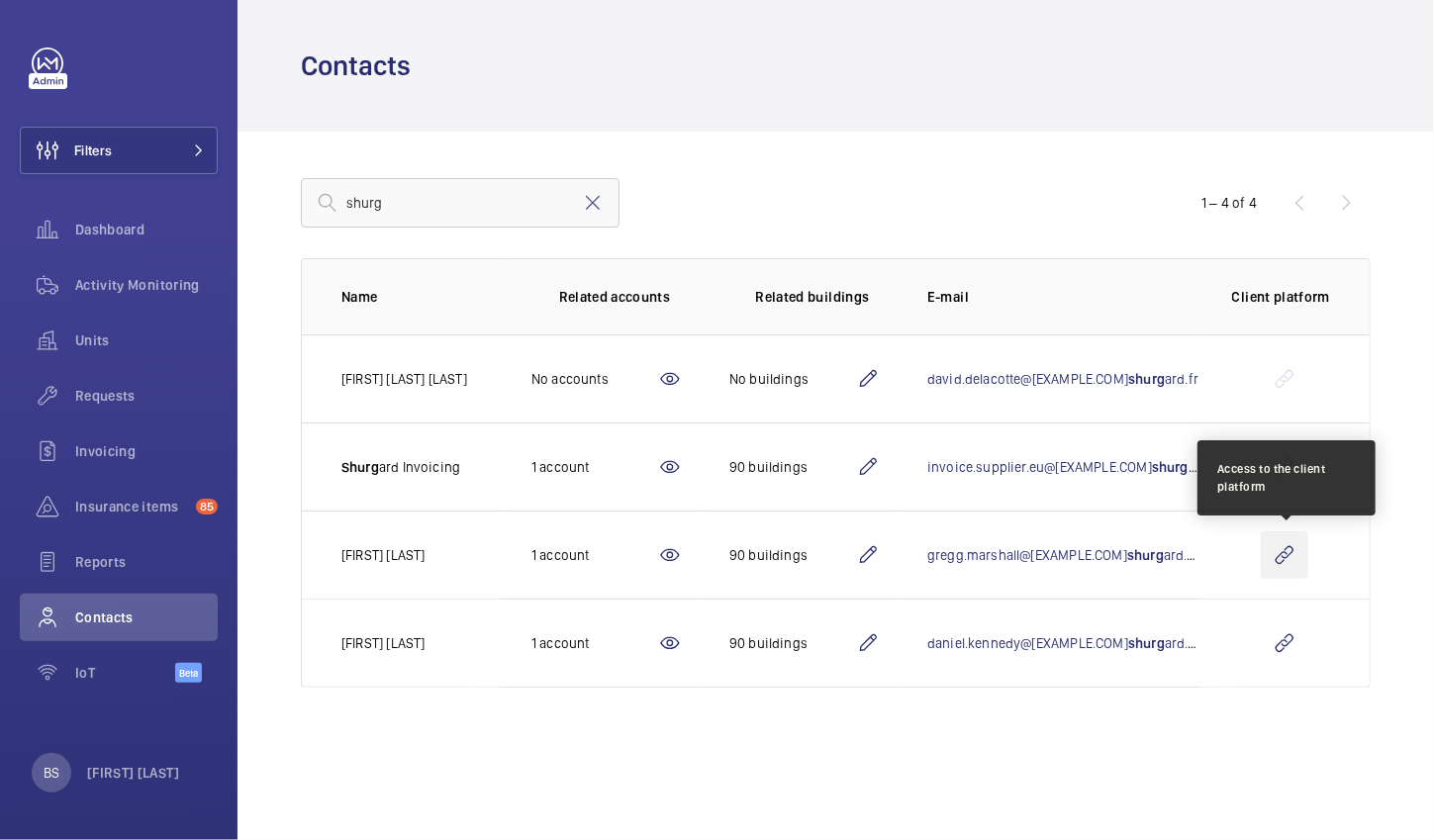 click 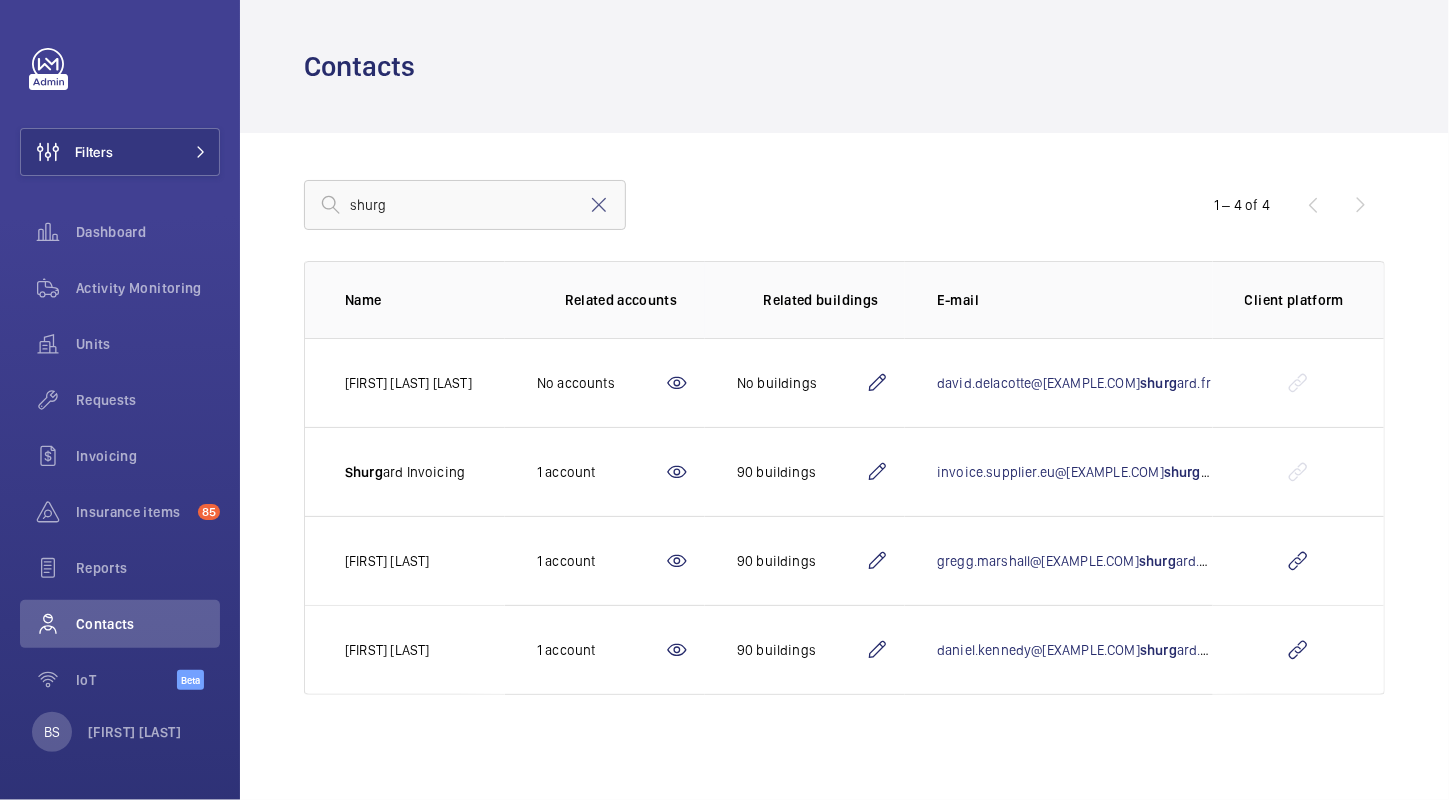 drag, startPoint x: 79, startPoint y: 681, endPoint x: 523, endPoint y: 95, distance: 735.2088 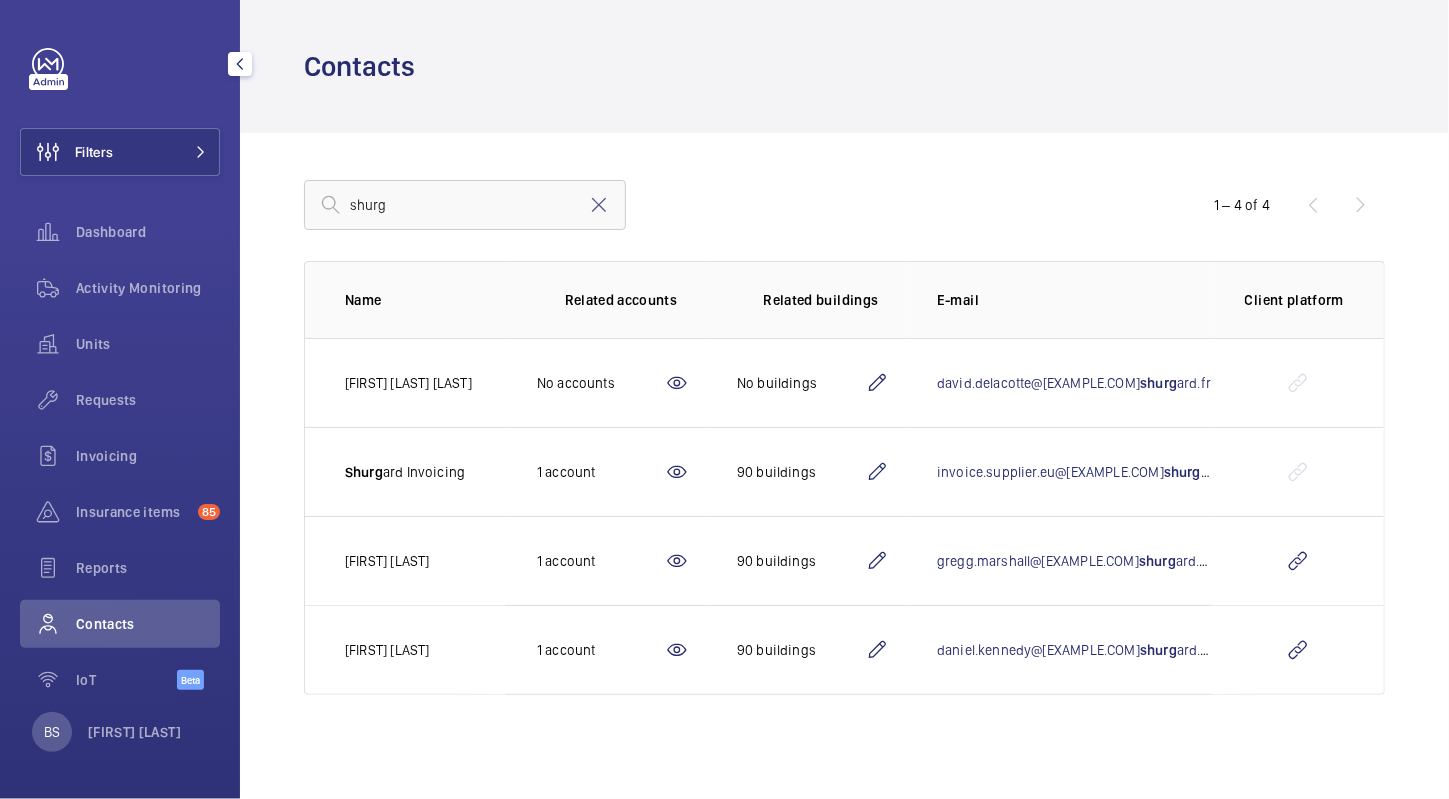 scroll, scrollTop: 0, scrollLeft: 0, axis: both 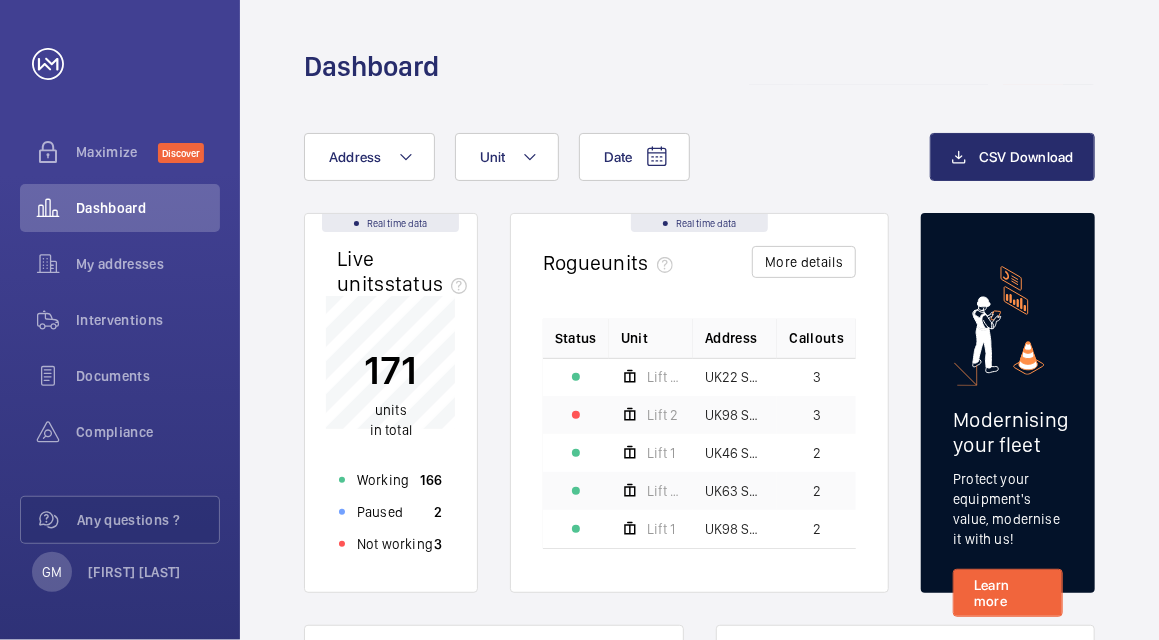 click on "Date Address Unit CSV Download Real time data Live units  status﻿ [NUMBER] units in total Working [NUMBER] Paused [NUMBER] Not working [NUMBER] Real time data Rogue  units More details Status Unit Address Callouts Lift [NUMBER] front lift  UK22 Shurgard City Airport - UK22 Shurgard City Airport - [NUMBER] Oriental Rd [NUMBER] Lift [NUMBER] UK98 Shurgard Crayford - UK98 Shurgard Crayford [NUMBER] Lift [NUMBER] UK46 Shurgard Chiswick - UK46 Shurgard Chiswick - Shurgard Self Storage Chiswick [NUMBER](A) UK63 Shurgard Farnborough - UK63 Shurgard Farnborough [NUMBER] Lift [NUMBER] UK98 Shurgard Crayford - UK98 Shurgard Crayford [NUMBER] Modernising your fleet Protect your equipment's  value, modernise it with us! Learn more  Availability   [DATE]   [DATE]   [DATE]   [DATE]  [PERCENTAGE]  [PERCENTAGE]  [PERCENTAGE]  [PERCENTAGE]  [PERCENTAGE]  [PERCENTAGE]  [PERCENTAGE]  [PERCENTAGE]  [PERCENTAGE]  [PERCENTAGE]  [PERCENTAGE]  [PERCENTAGE]  Total Contractual Callouts Type Origin  [DATE]   [DATE]   [DATE]   [DATE]  [NUMBER]  [NUMBER]  [NUMBER]  [NUMBER]  [NUMBER]  [NUMBER]  [NUMBER]  [NUMBER]  [NUMBER]  [NUMBER]  [NUMBER]  [NUMBER]  Breakdowns Trapped passengers  Maximize offer Comparator Compare your addresses data Compare  Maximize offer 3D Map Visualize" 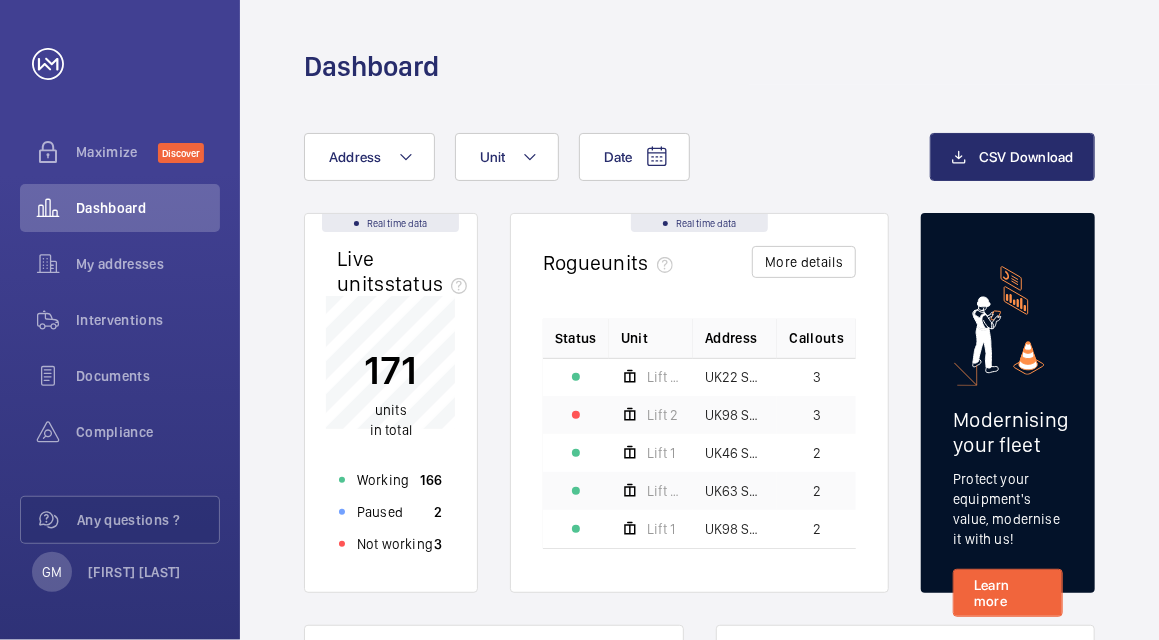 click on "Date Address Unit CSV Download Real time data Live units  status﻿ [NUMBER] units in total Working [NUMBER] Paused [NUMBER] Not working [NUMBER] Real time data Rogue  units More details Status Unit Address Callouts Lift [NUMBER] front lift  UK22 Shurgard City Airport - UK22 Shurgard City Airport - [NUMBER] Oriental Rd [NUMBER] Lift [NUMBER] UK98 Shurgard Crayford - UK98 Shurgard Crayford [NUMBER] Lift [NUMBER] UK46 Shurgard Chiswick - UK46 Shurgard Chiswick - Shurgard Self Storage Chiswick [NUMBER](A) UK63 Shurgard Farnborough - UK63 Shurgard Farnborough [NUMBER] Lift [NUMBER] UK98 Shurgard Crayford - UK98 Shurgard Crayford [NUMBER] Modernising your fleet Protect your equipment's  value, modernise it with us! Learn more  Availability   [DATE]   [DATE]   [DATE]   [DATE]  [PERCENTAGE]  [PERCENTAGE]  [PERCENTAGE]  [PERCENTAGE]  [PERCENTAGE]  [PERCENTAGE]  [PERCENTAGE]  [PERCENTAGE]  [PERCENTAGE]  [PERCENTAGE]  [PERCENTAGE]  [PERCENTAGE]  Total Contractual Callouts Type Origin  [DATE]   [DATE]   [DATE]   [DATE]  [NUMBER]  [NUMBER]  [NUMBER]  [NUMBER]  [NUMBER]  [NUMBER]  [NUMBER]  [NUMBER]  [NUMBER]  [NUMBER]  [NUMBER]  [NUMBER]  Breakdowns Trapped passengers  Maximize offer Comparator Compare your addresses data Compare  Maximize offer 3D Map Visualize" 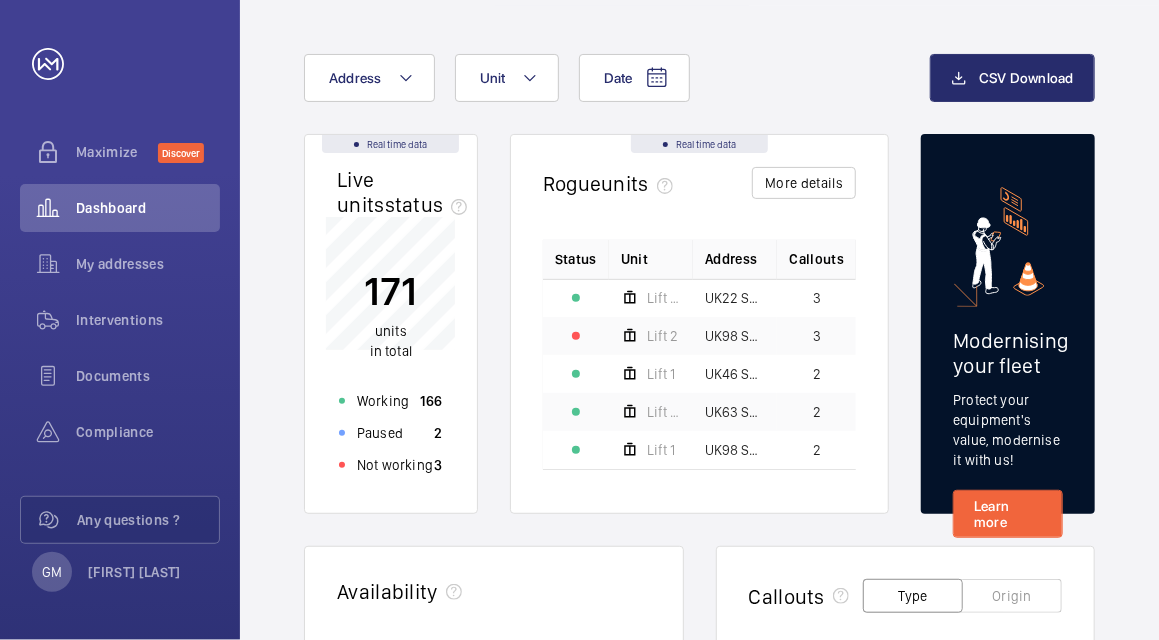 scroll, scrollTop: 84, scrollLeft: 0, axis: vertical 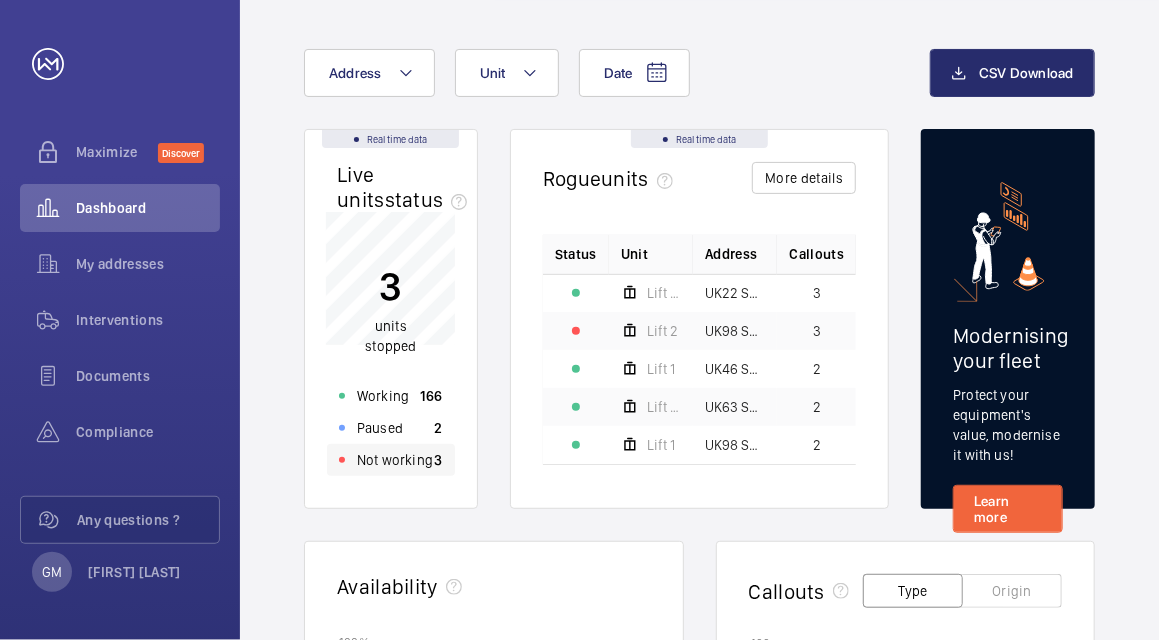 click on "Not working" 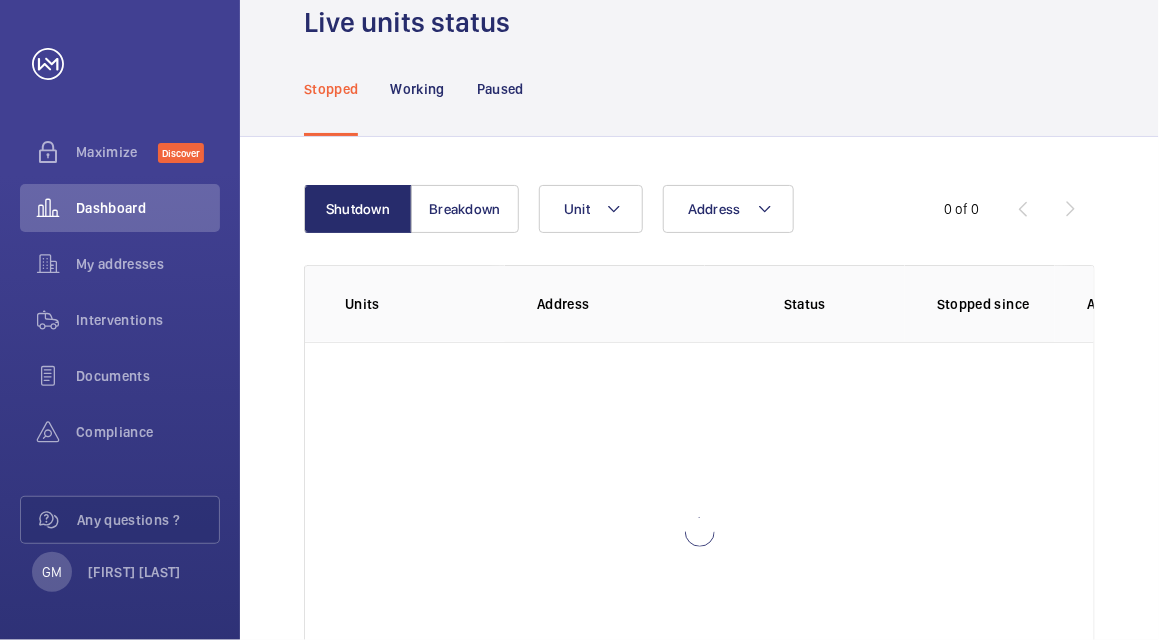 scroll, scrollTop: 124, scrollLeft: 0, axis: vertical 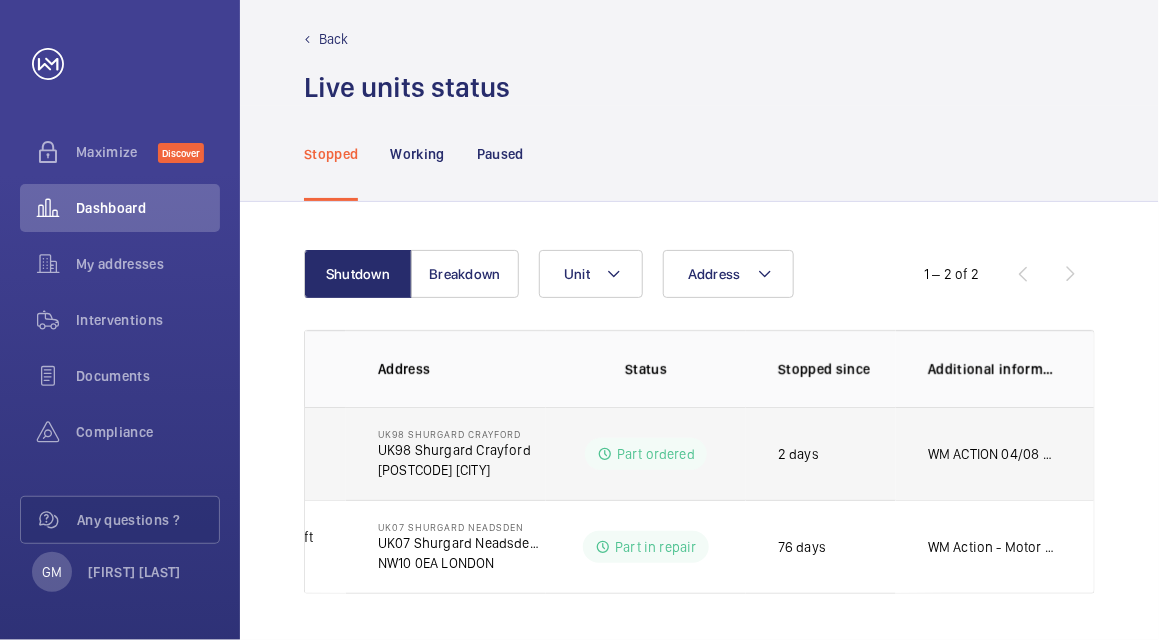 click on "WM ACTION 04/08 - Part on order ETA Wednesday" 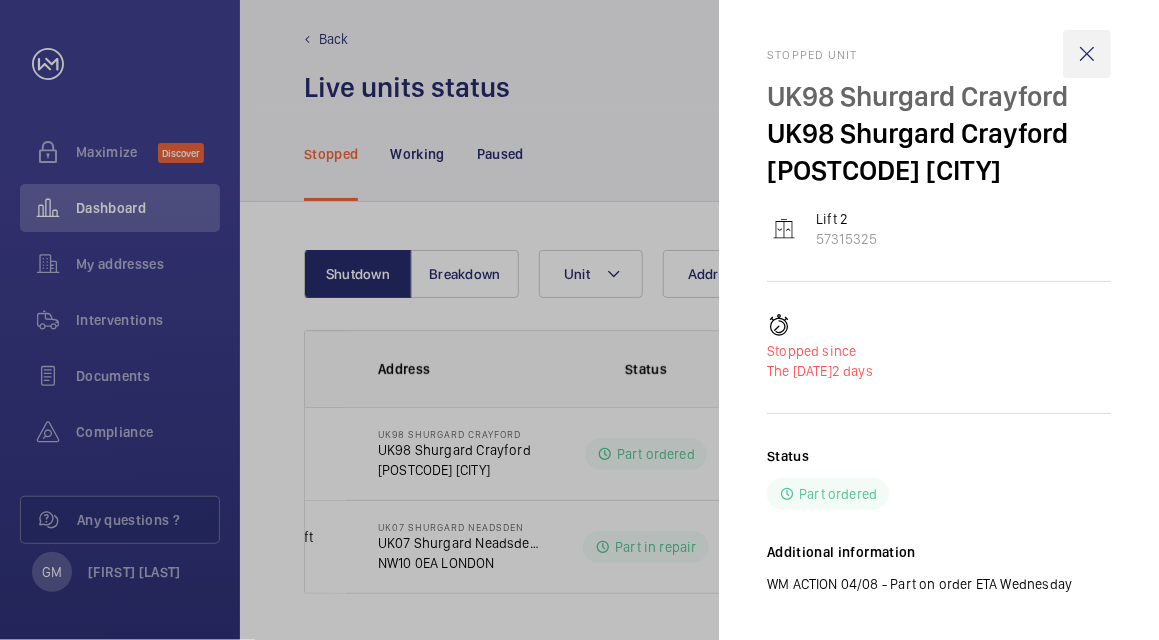 click 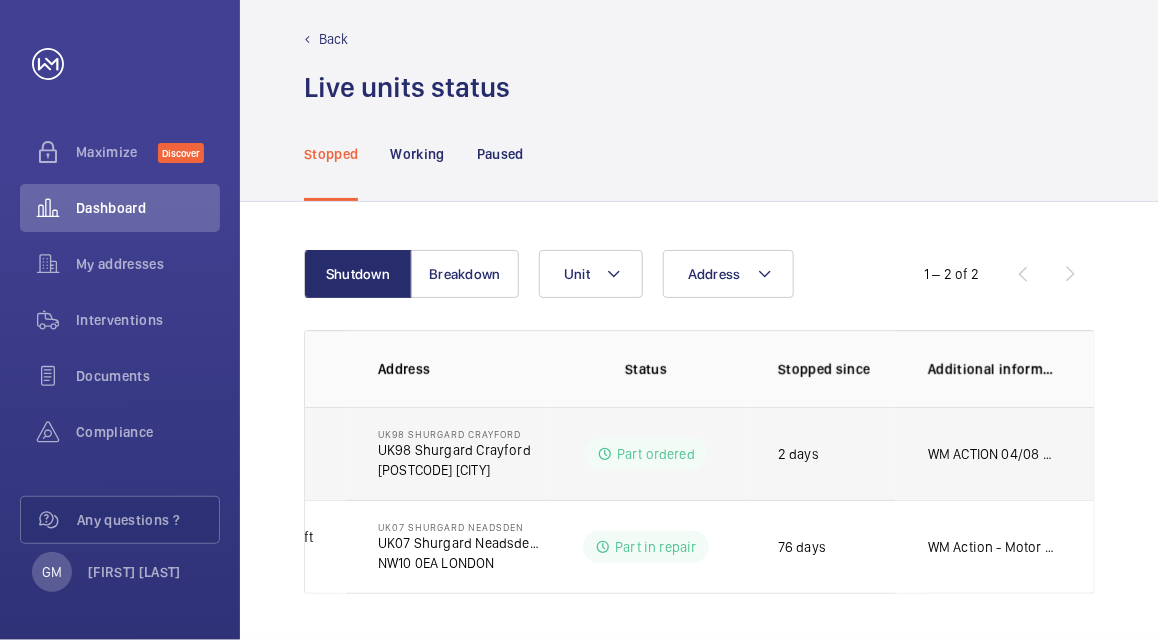 click on "WM ACTION 04/08 - Part on order ETA Wednesday" 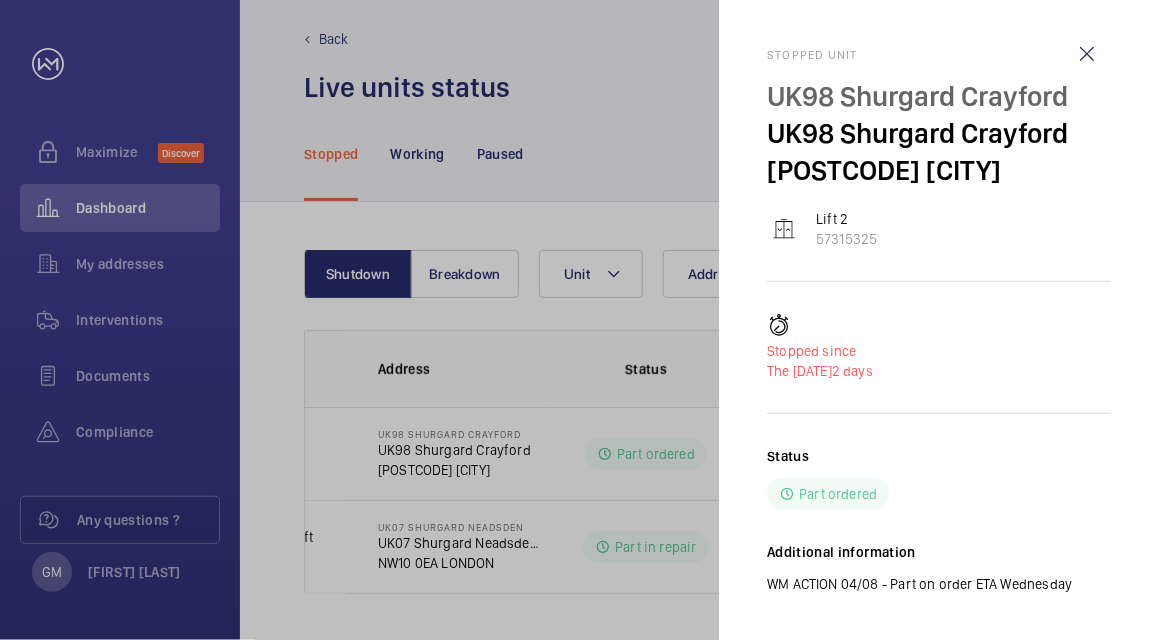 drag, startPoint x: 1084, startPoint y: 57, endPoint x: 599, endPoint y: 105, distance: 487.36948 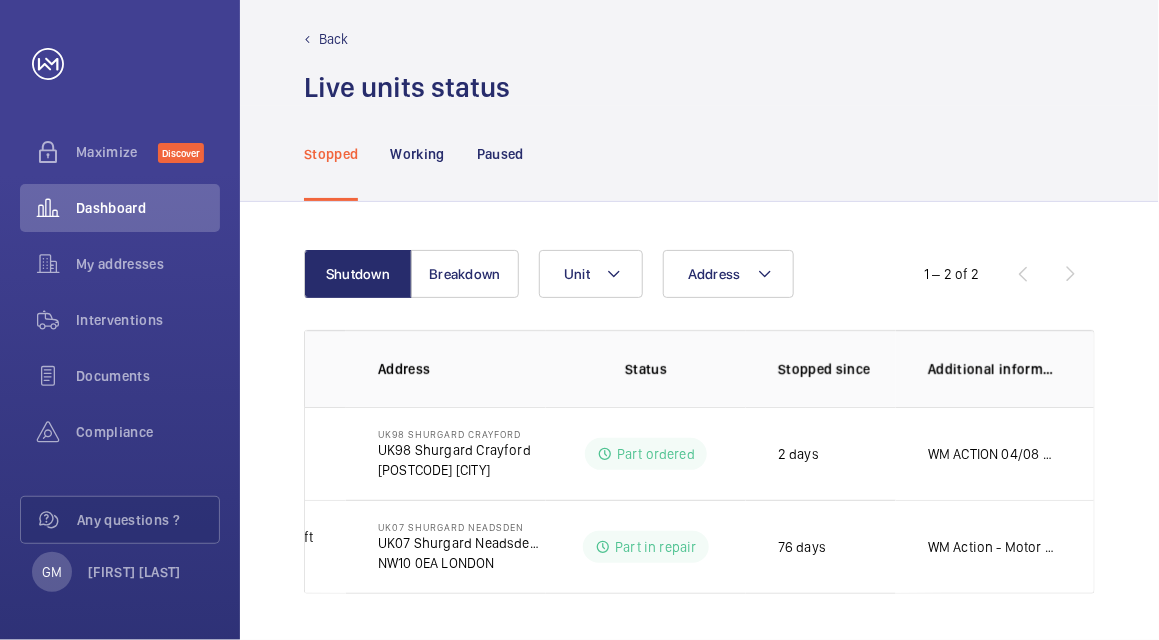 click on "Back" 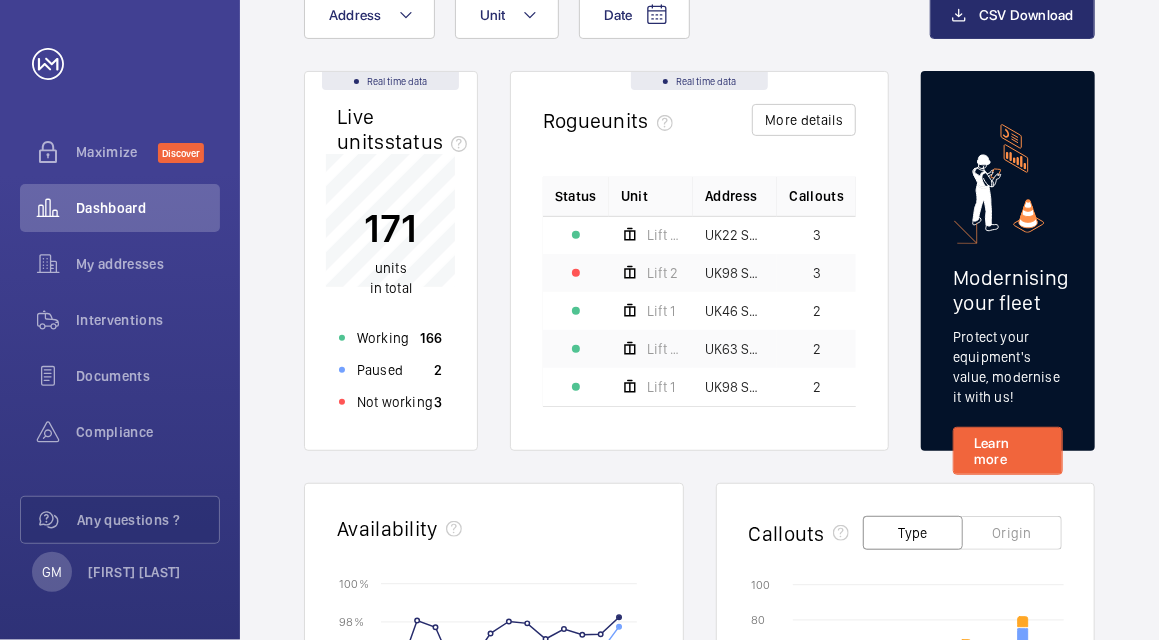 scroll, scrollTop: 144, scrollLeft: 0, axis: vertical 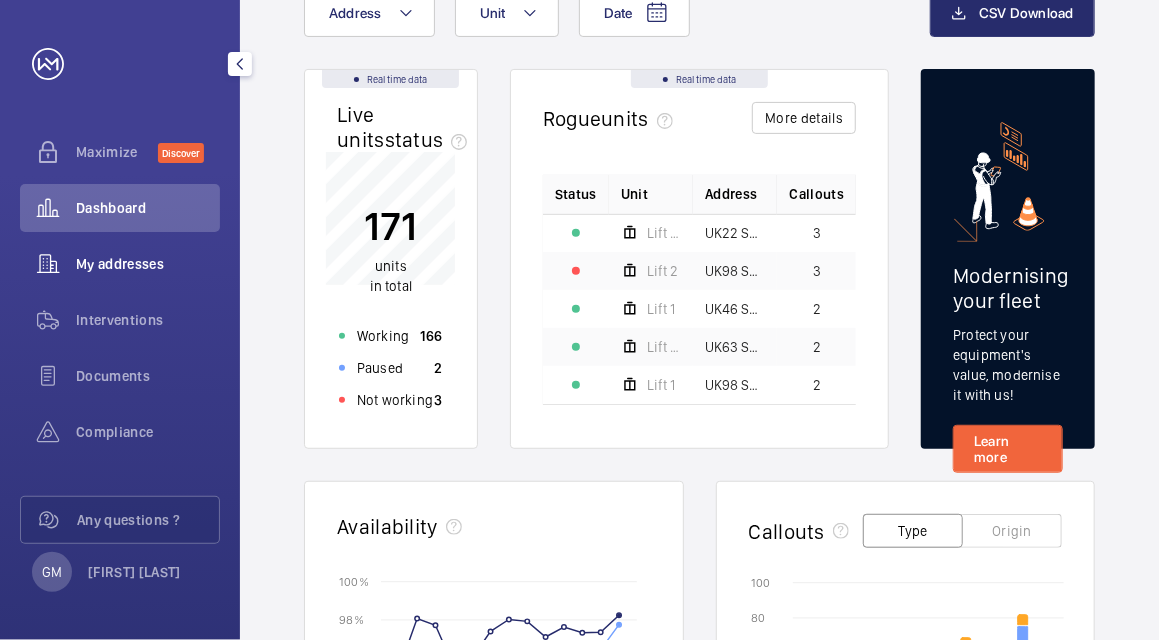 click on "My addresses" 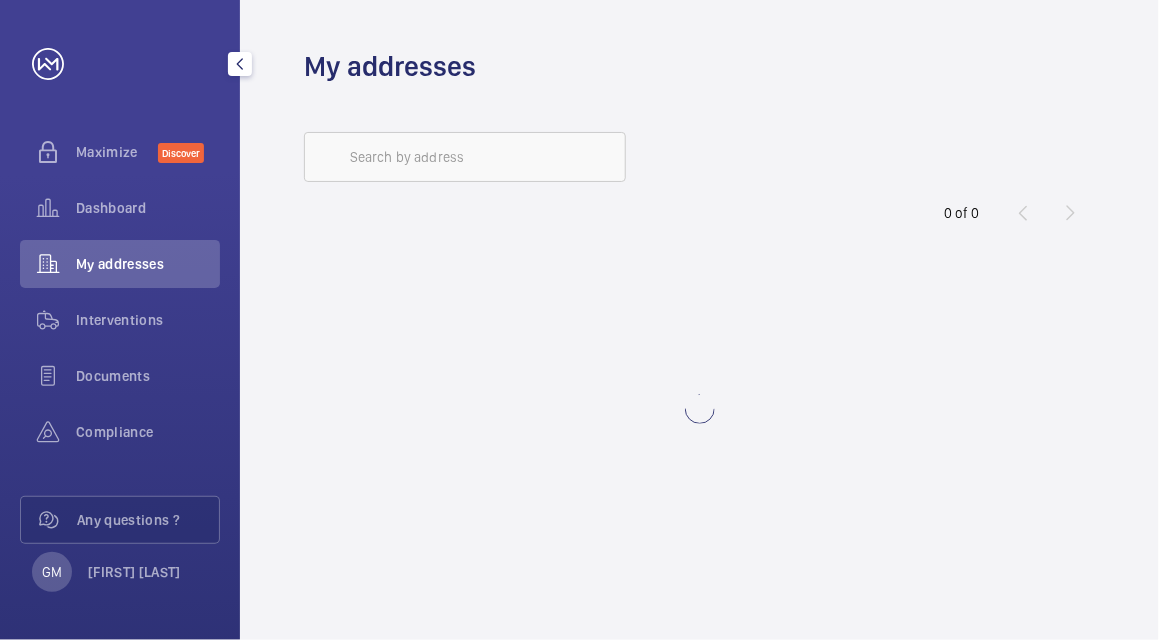 scroll, scrollTop: 0, scrollLeft: 0, axis: both 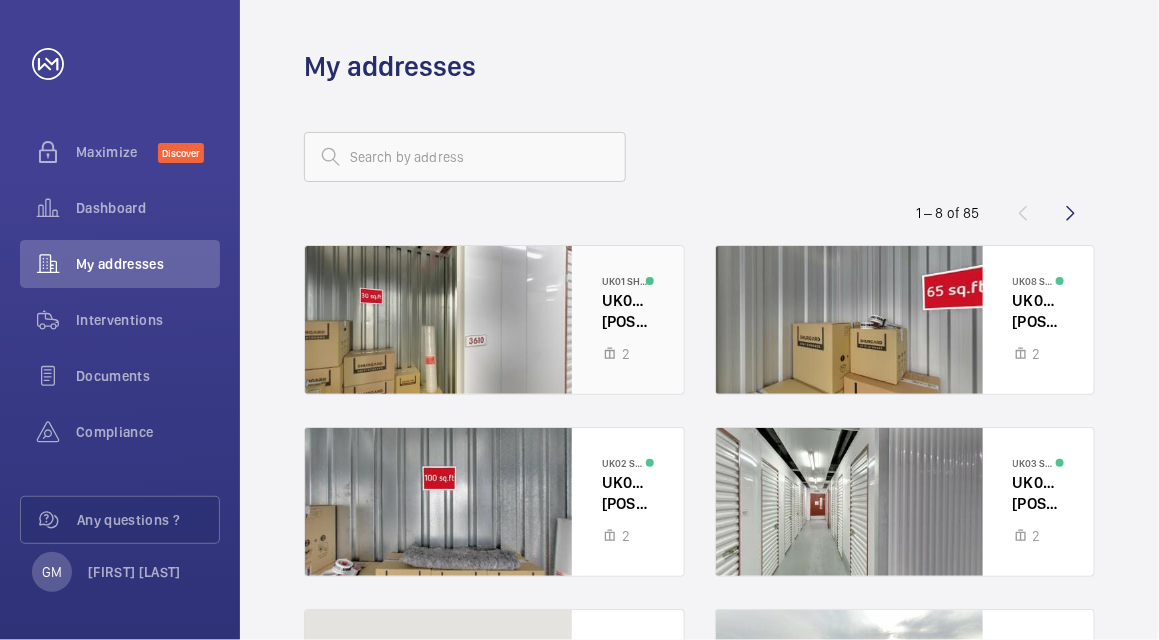 click 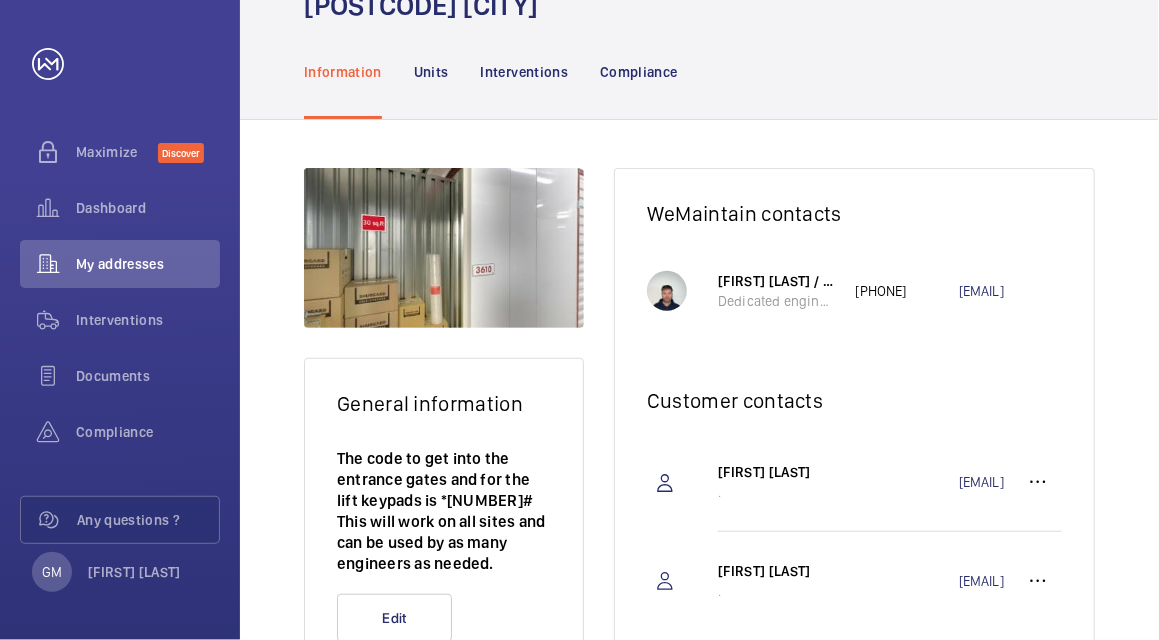 scroll, scrollTop: 0, scrollLeft: 0, axis: both 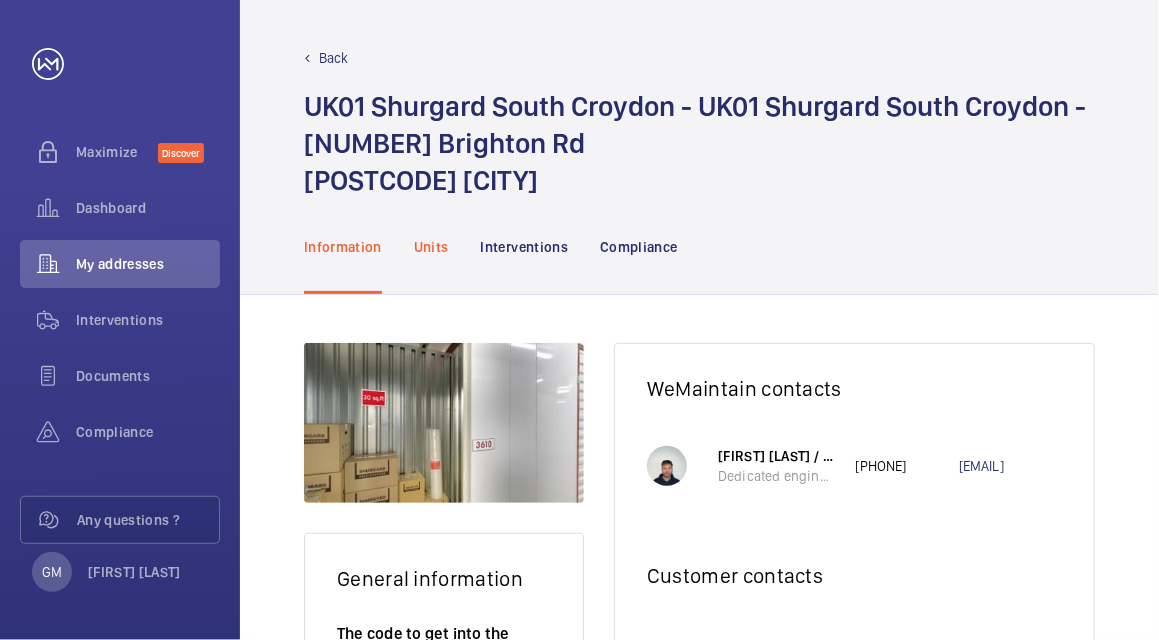click on "Units" 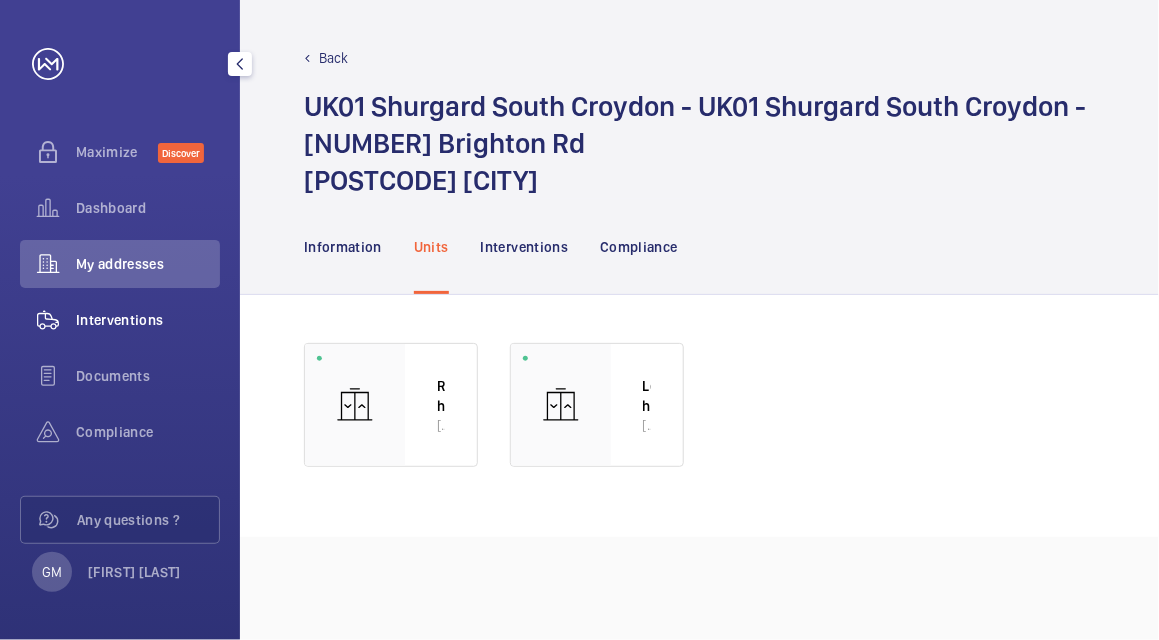 click on "Interventions" 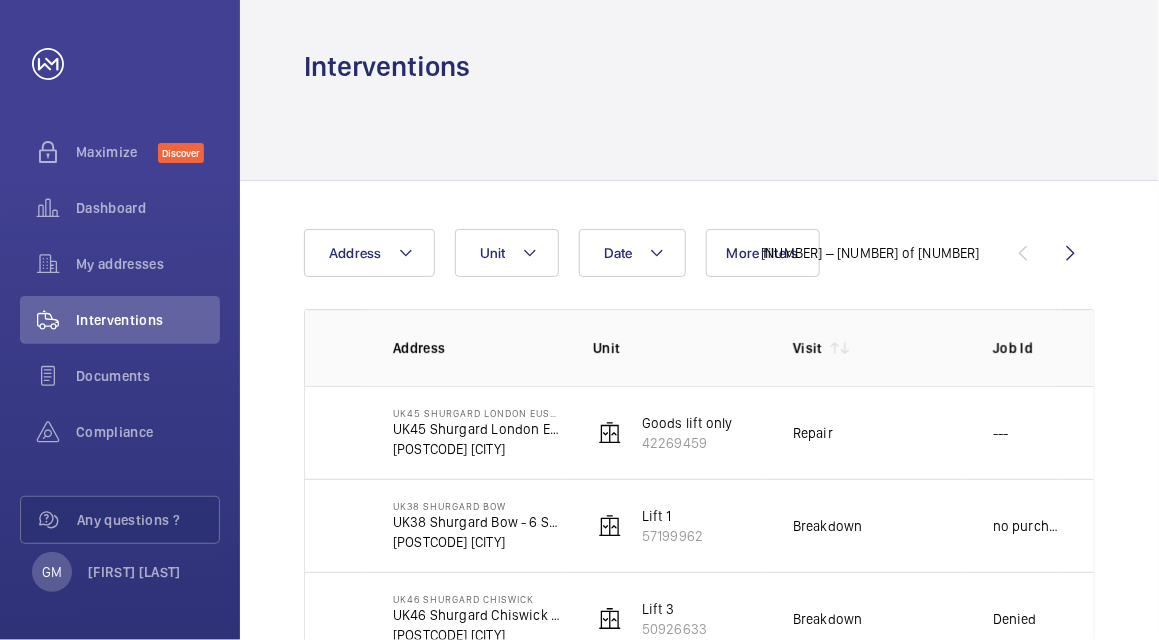 scroll, scrollTop: 0, scrollLeft: 251, axis: horizontal 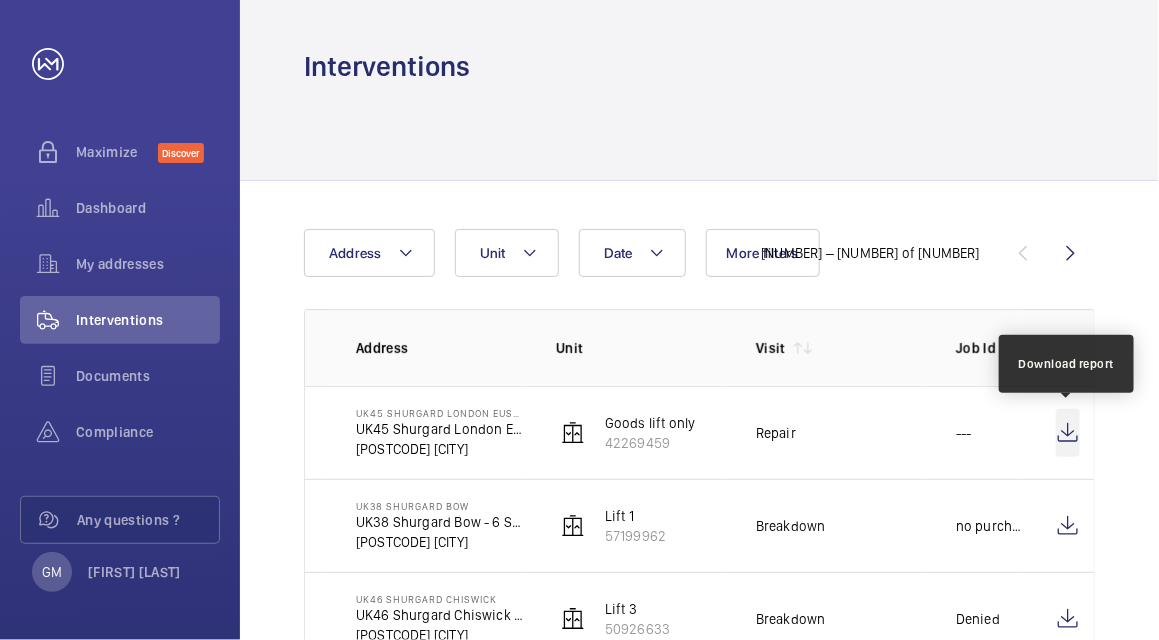 click 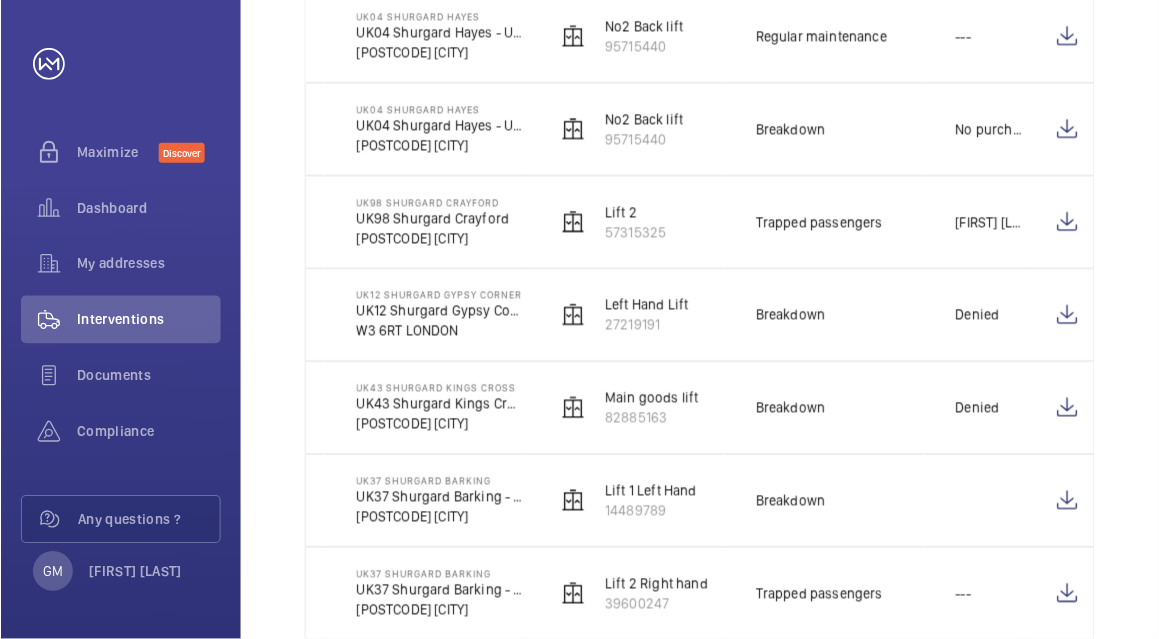 scroll, scrollTop: 1697, scrollLeft: 0, axis: vertical 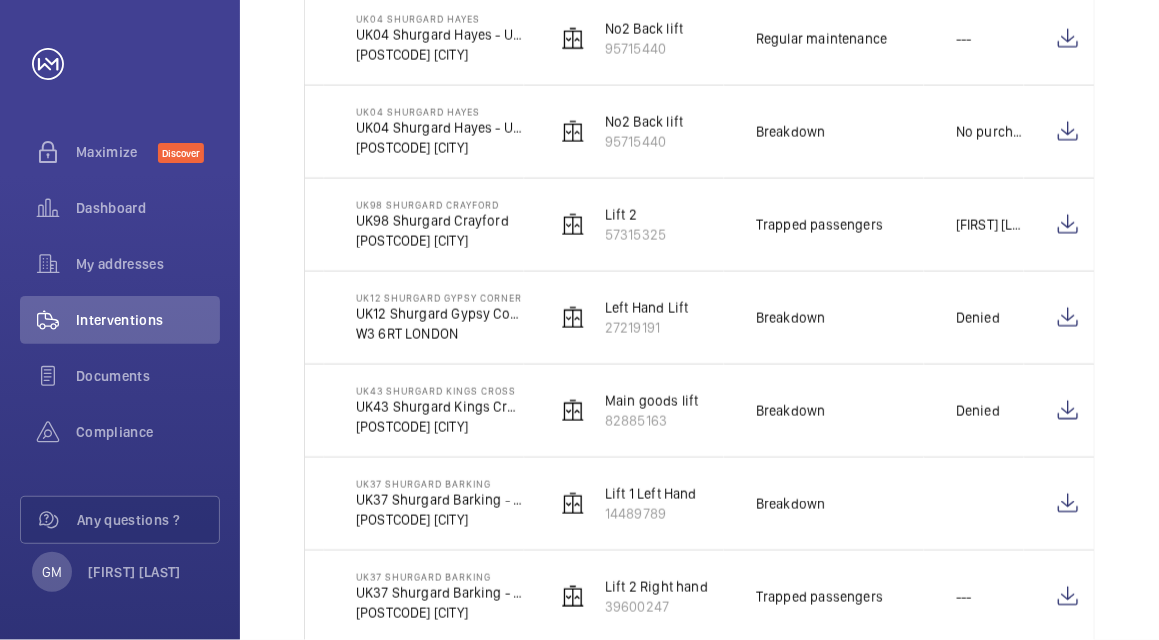 click on "---" 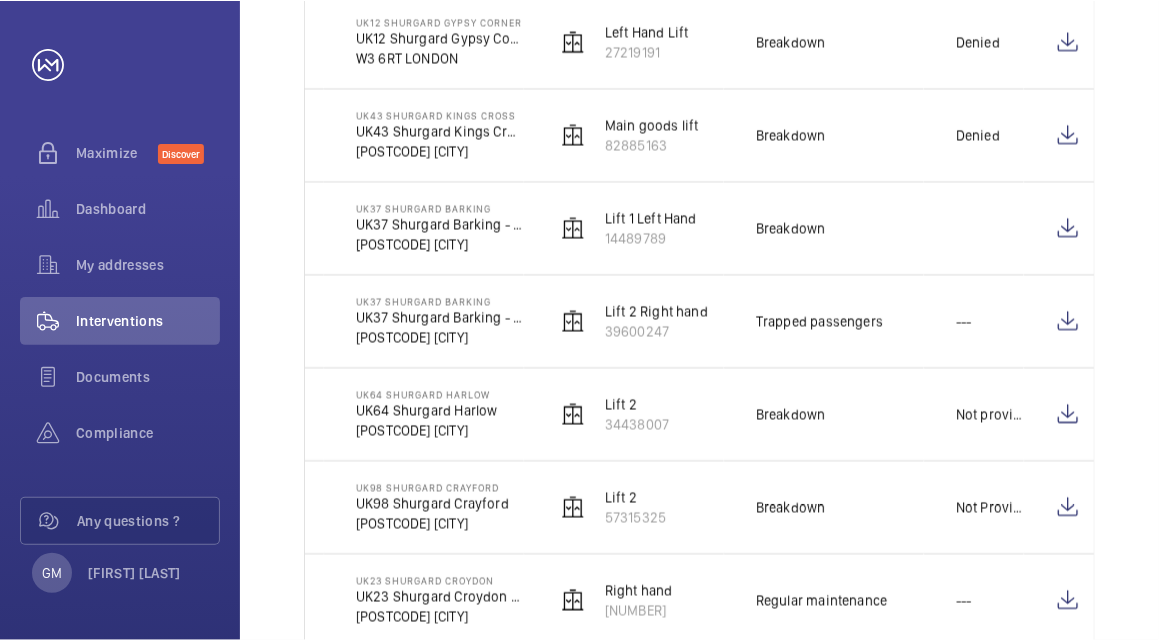 scroll, scrollTop: 1973, scrollLeft: 0, axis: vertical 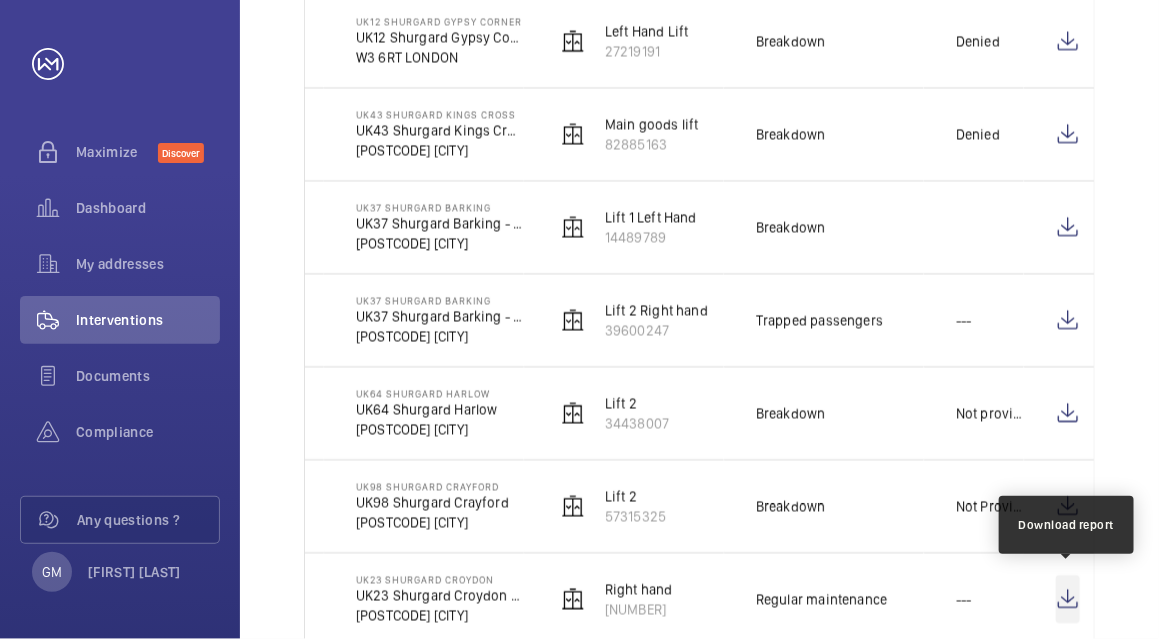 click 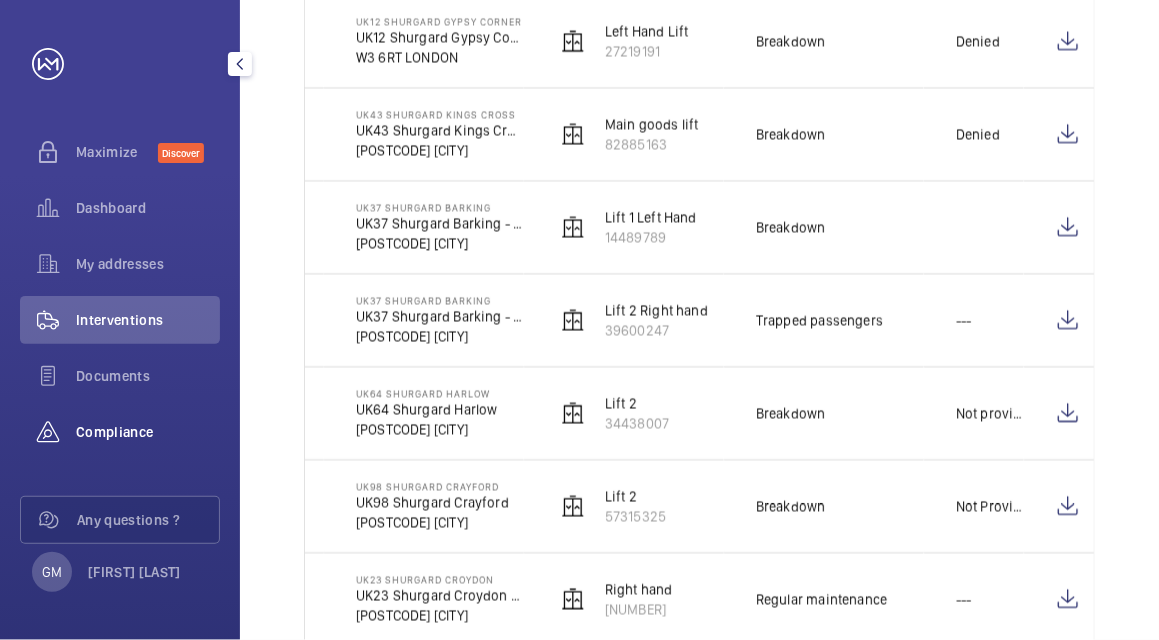 click on "Compliance" 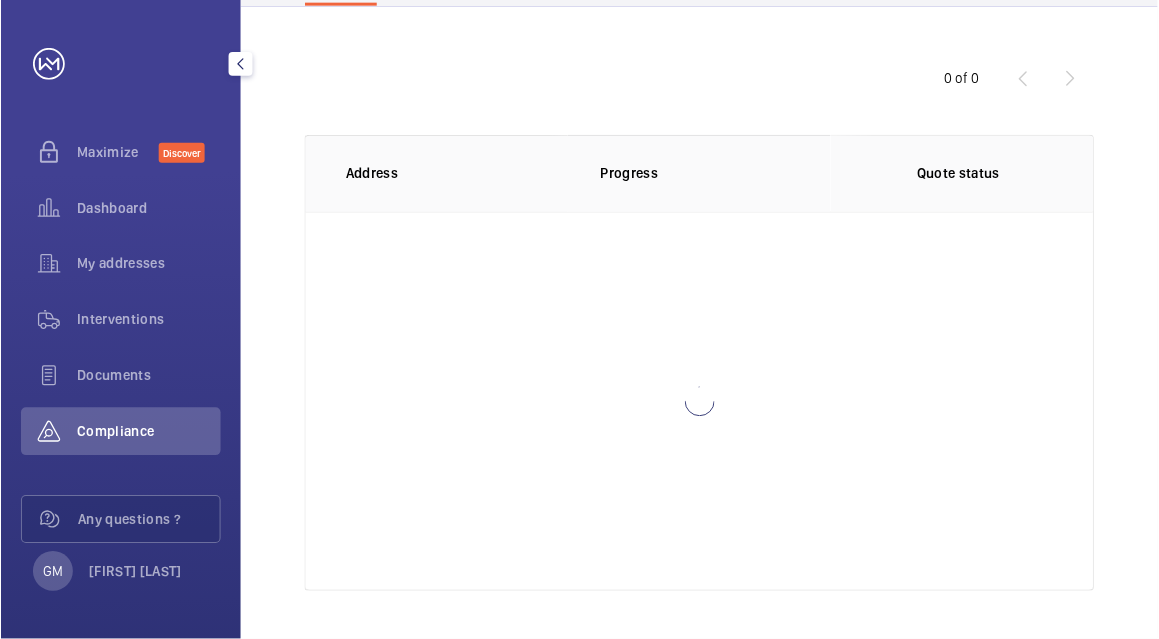 scroll, scrollTop: 173, scrollLeft: 0, axis: vertical 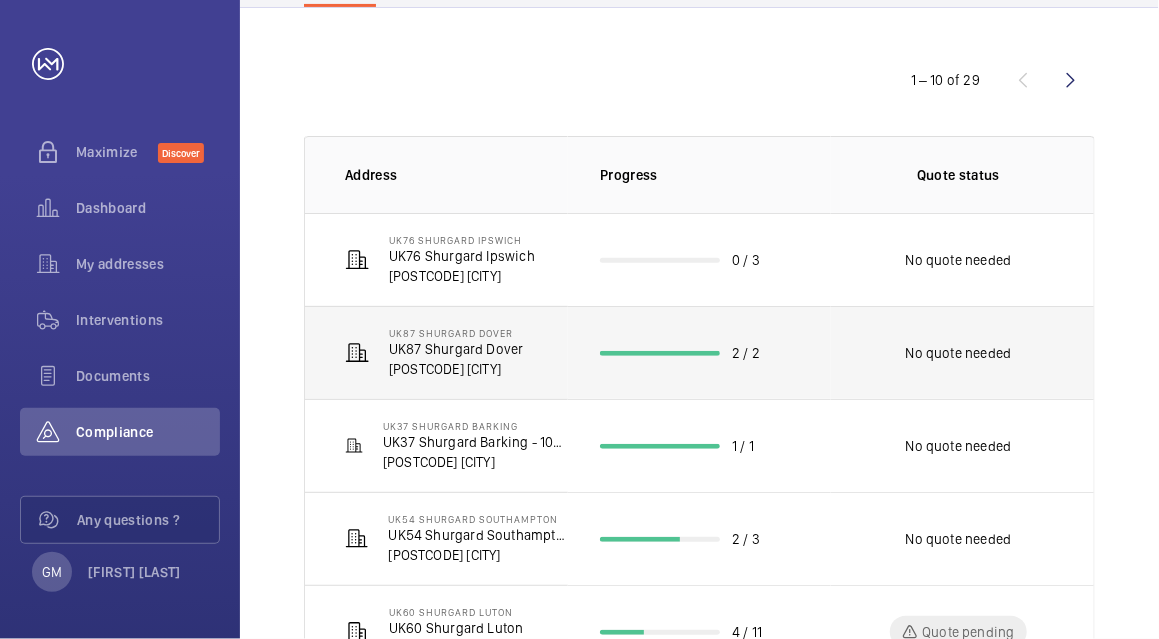 click on "2 / 2" 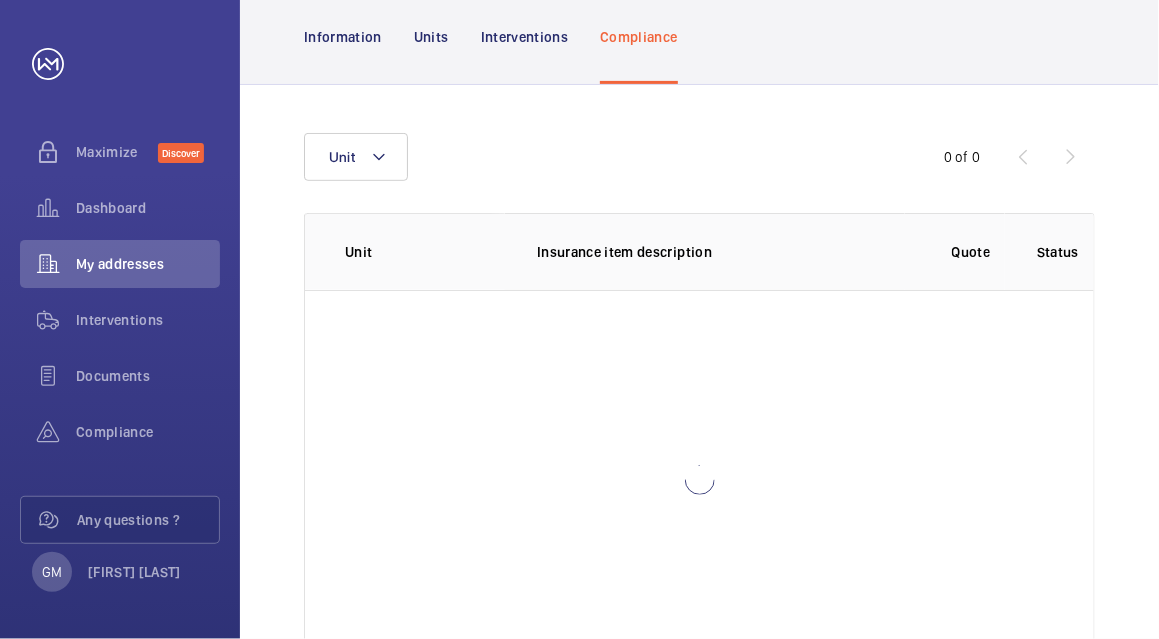scroll, scrollTop: 250, scrollLeft: 0, axis: vertical 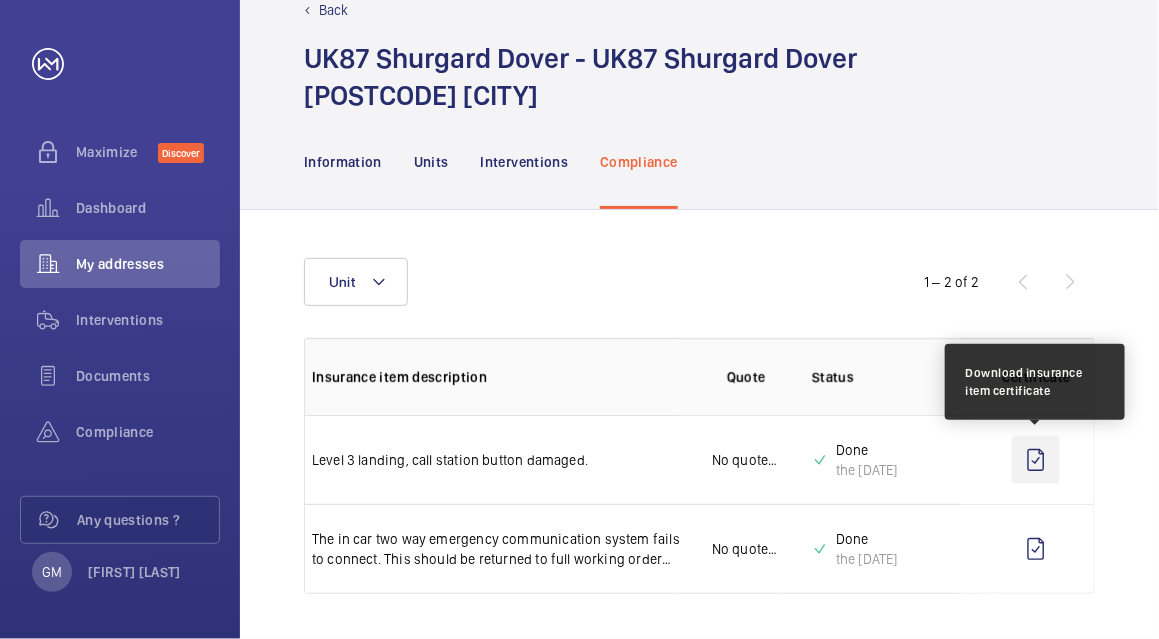 click 